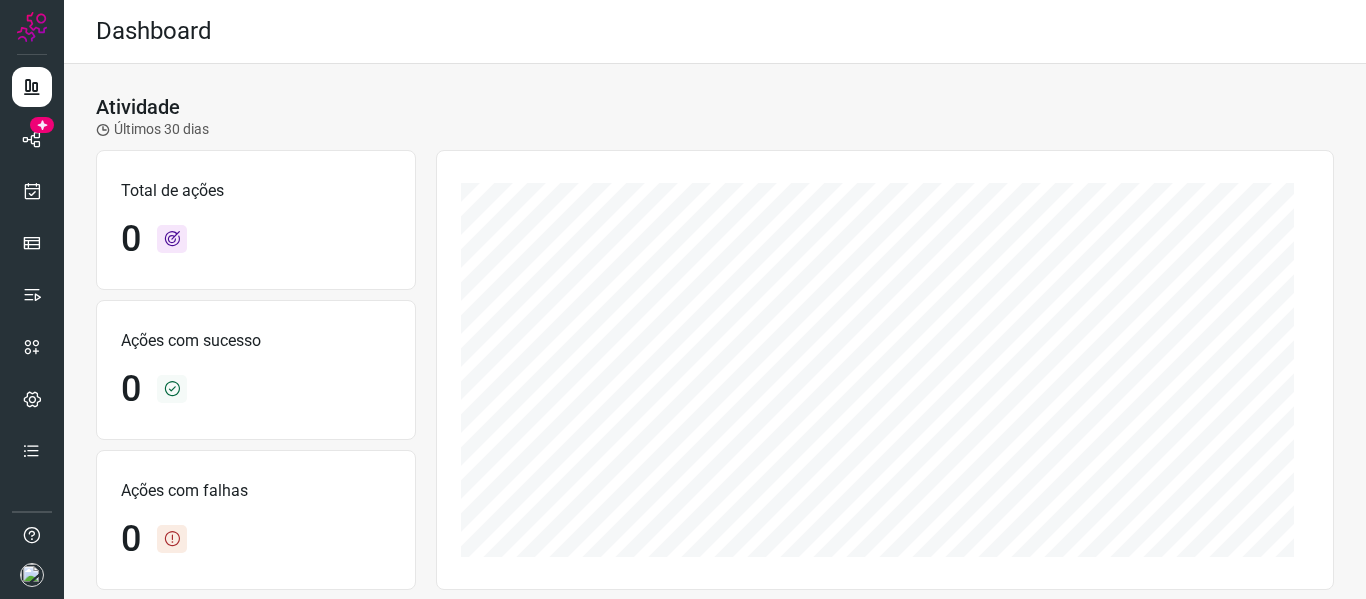 scroll, scrollTop: 0, scrollLeft: 0, axis: both 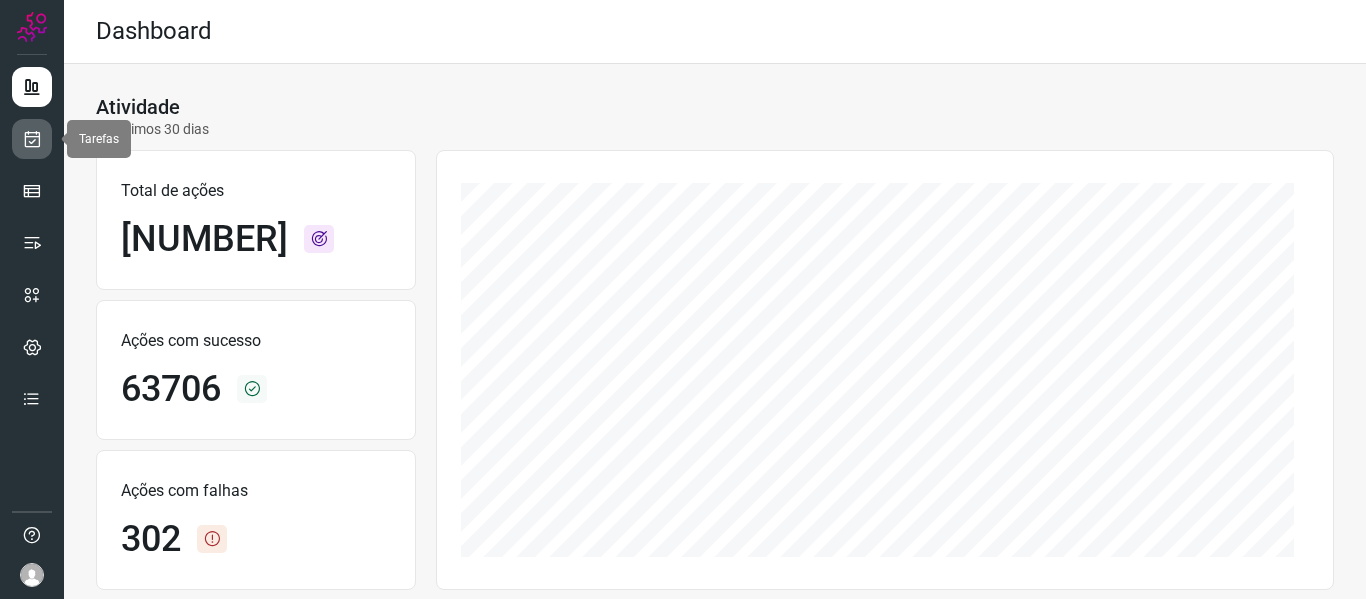 click at bounding box center (32, 139) 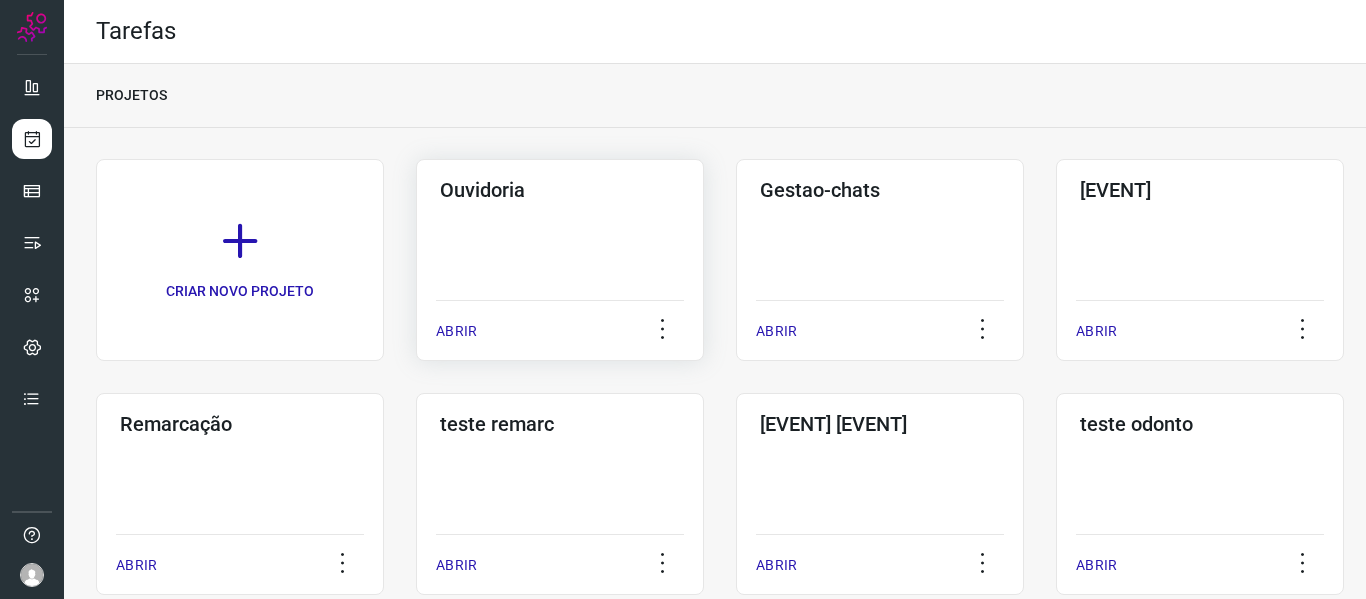 click on "ABRIR" at bounding box center [456, 331] 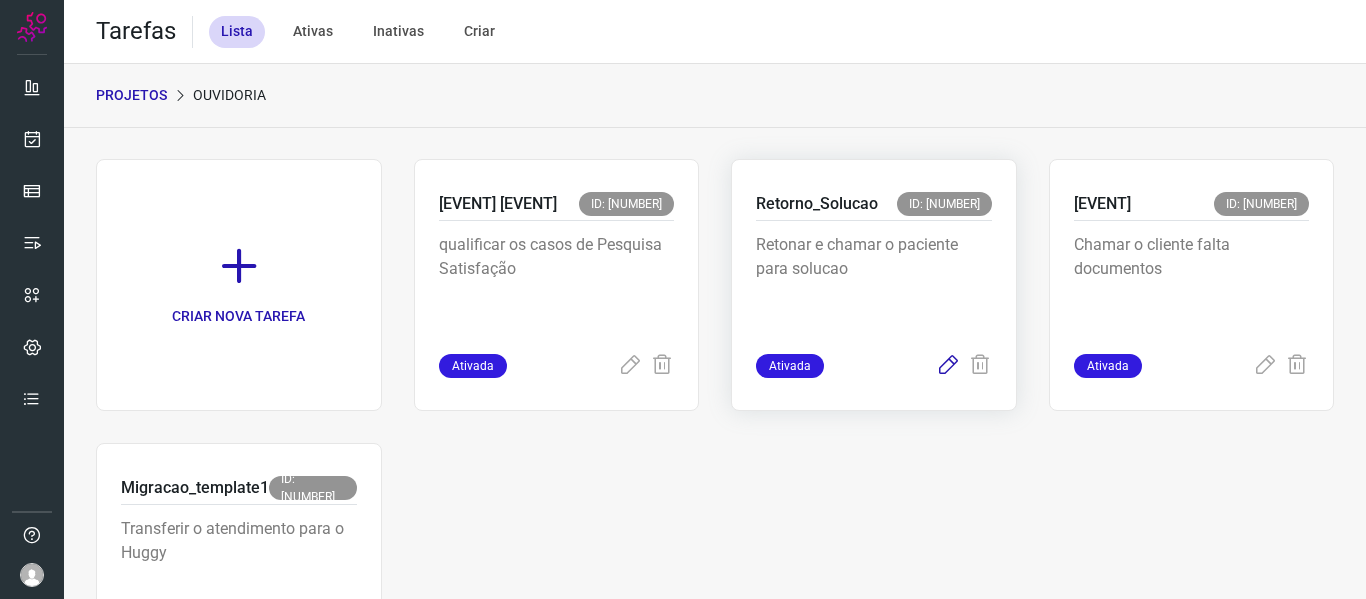 click at bounding box center (948, 366) 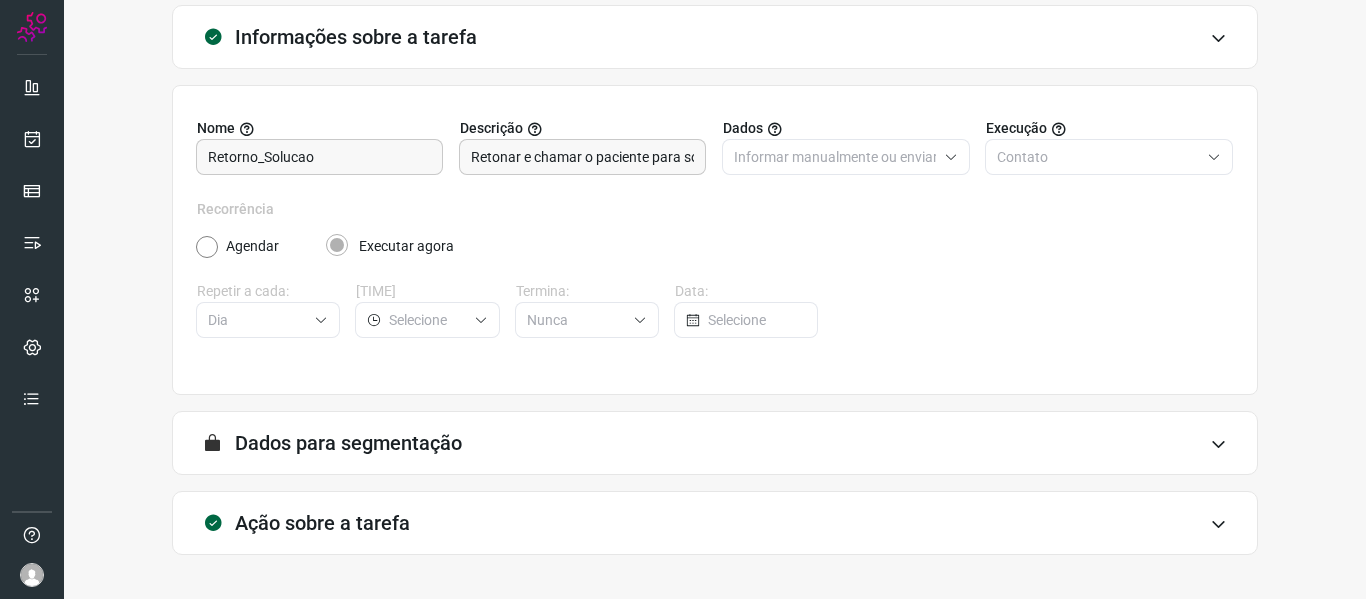 scroll, scrollTop: 182, scrollLeft: 0, axis: vertical 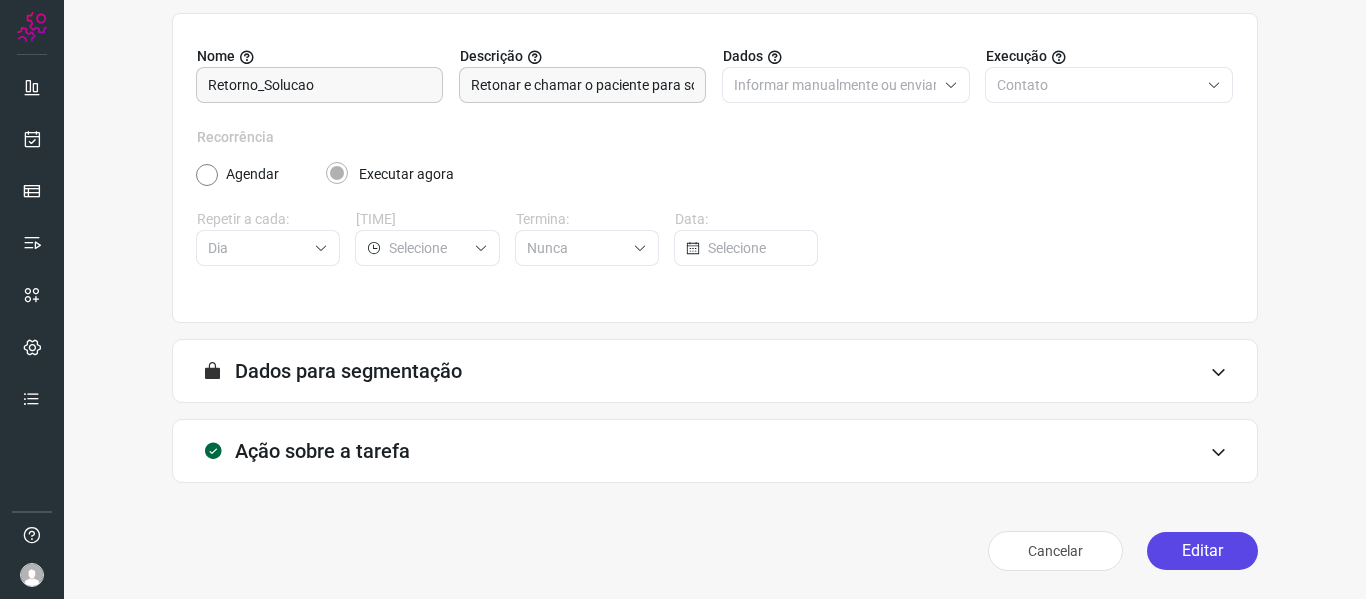 click on "Editar" at bounding box center [1202, 551] 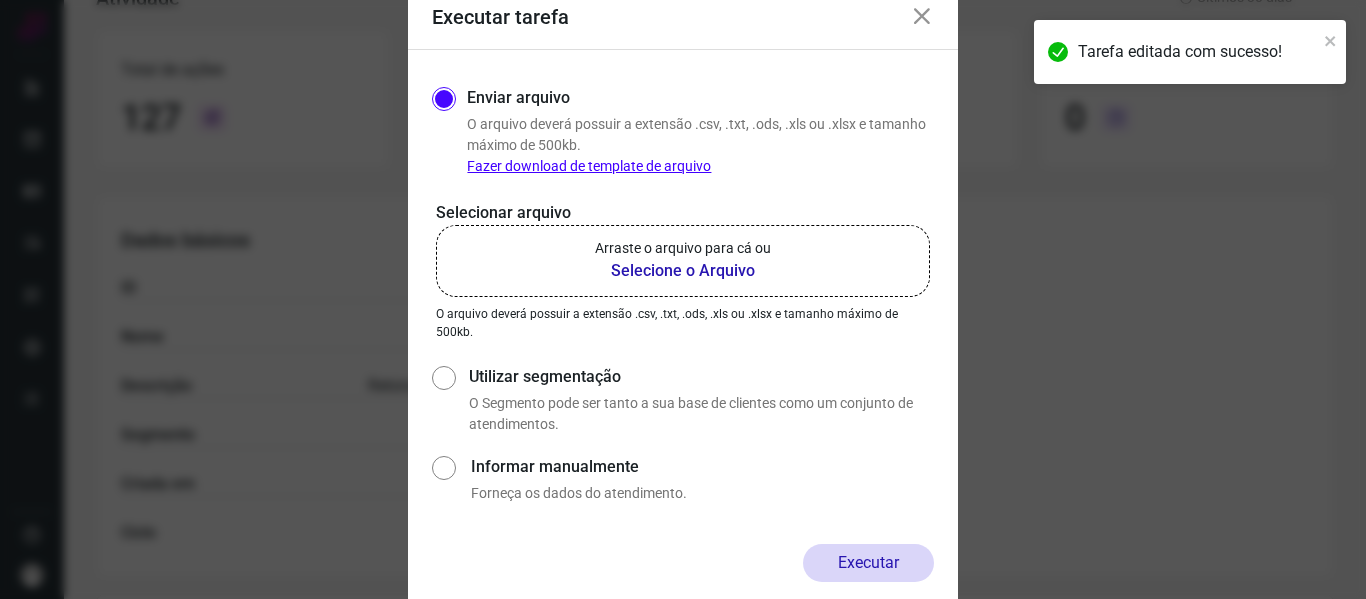 click on "Selecione o Arquivo" at bounding box center [683, 271] 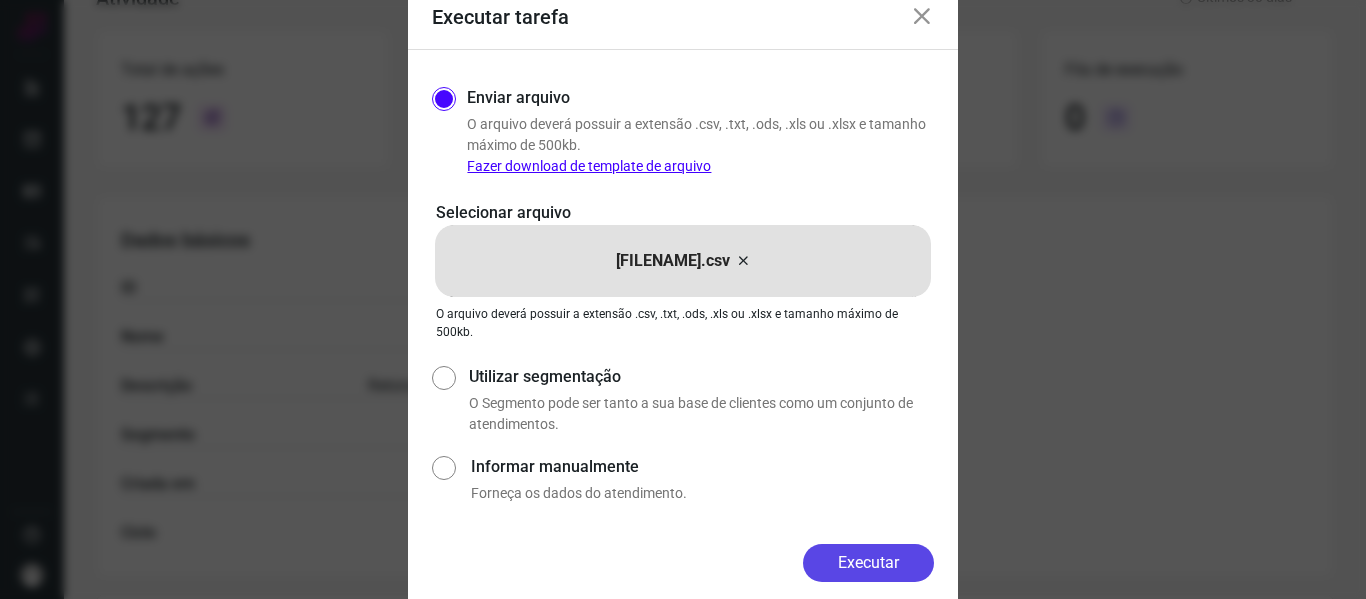 click on "Executar" at bounding box center [868, 563] 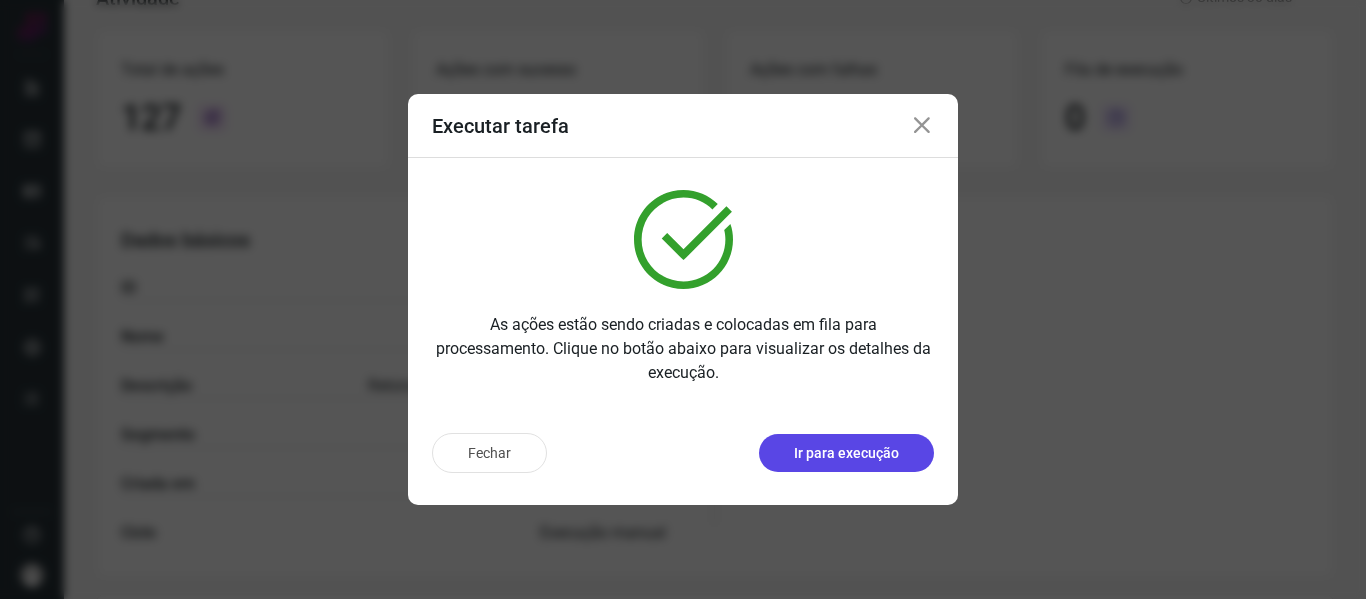 click on "Ir para execução" at bounding box center (846, 453) 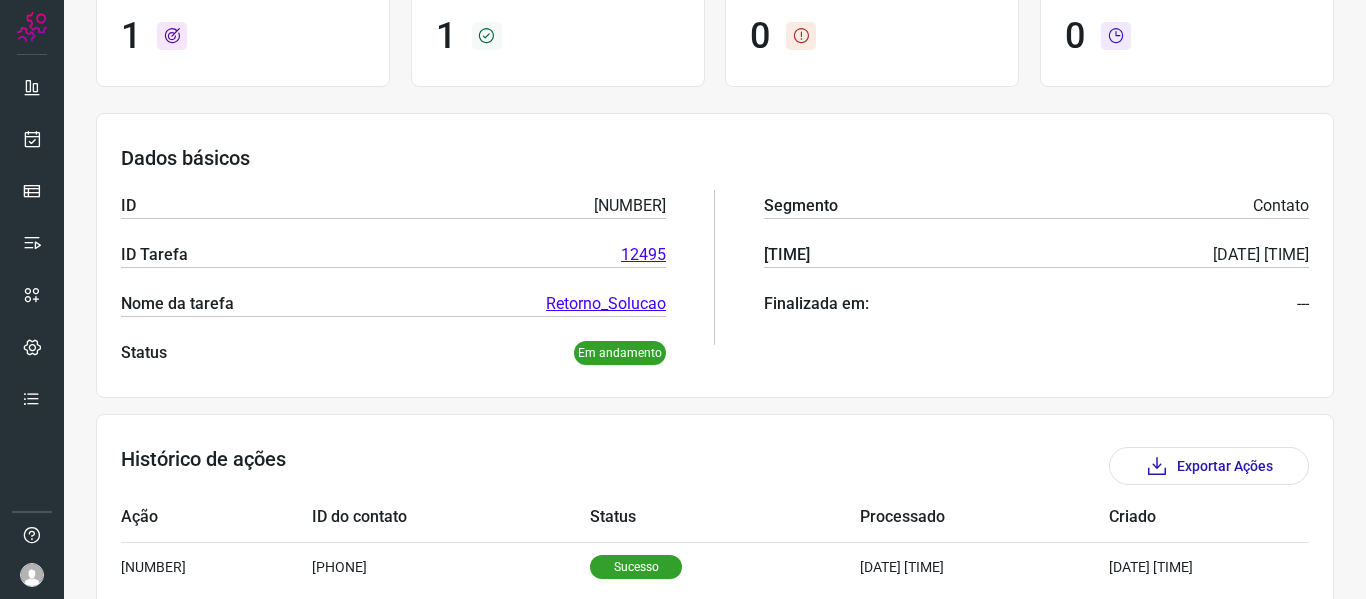scroll, scrollTop: 275, scrollLeft: 0, axis: vertical 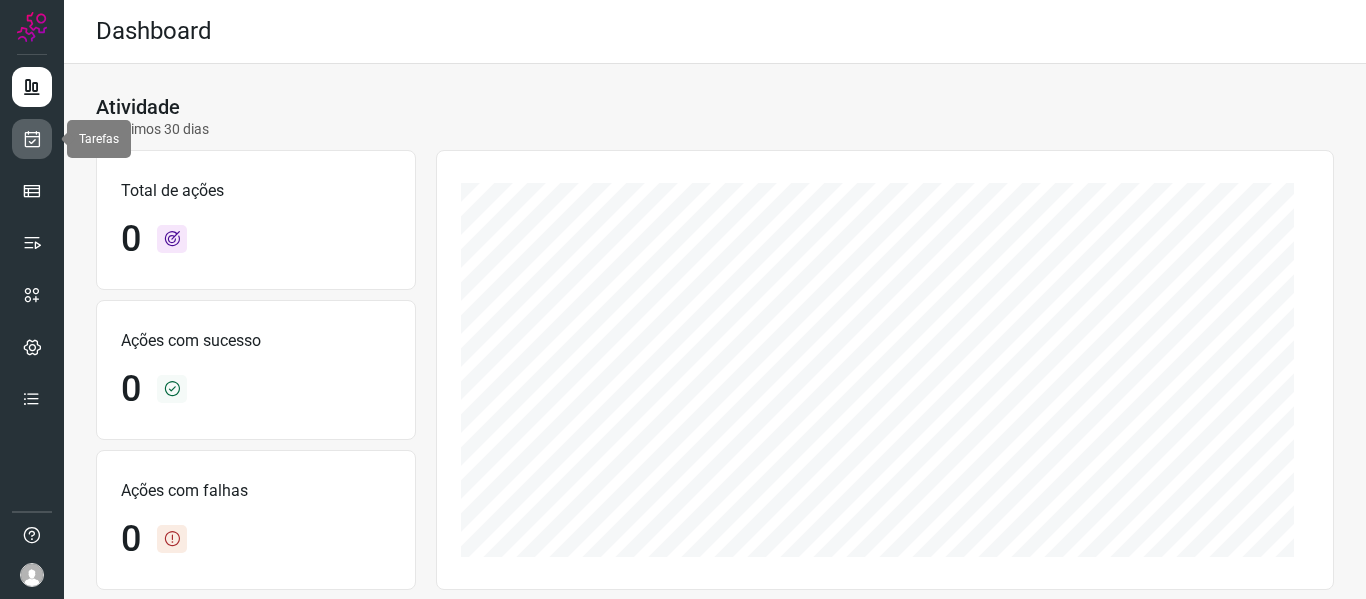 click at bounding box center [32, 139] 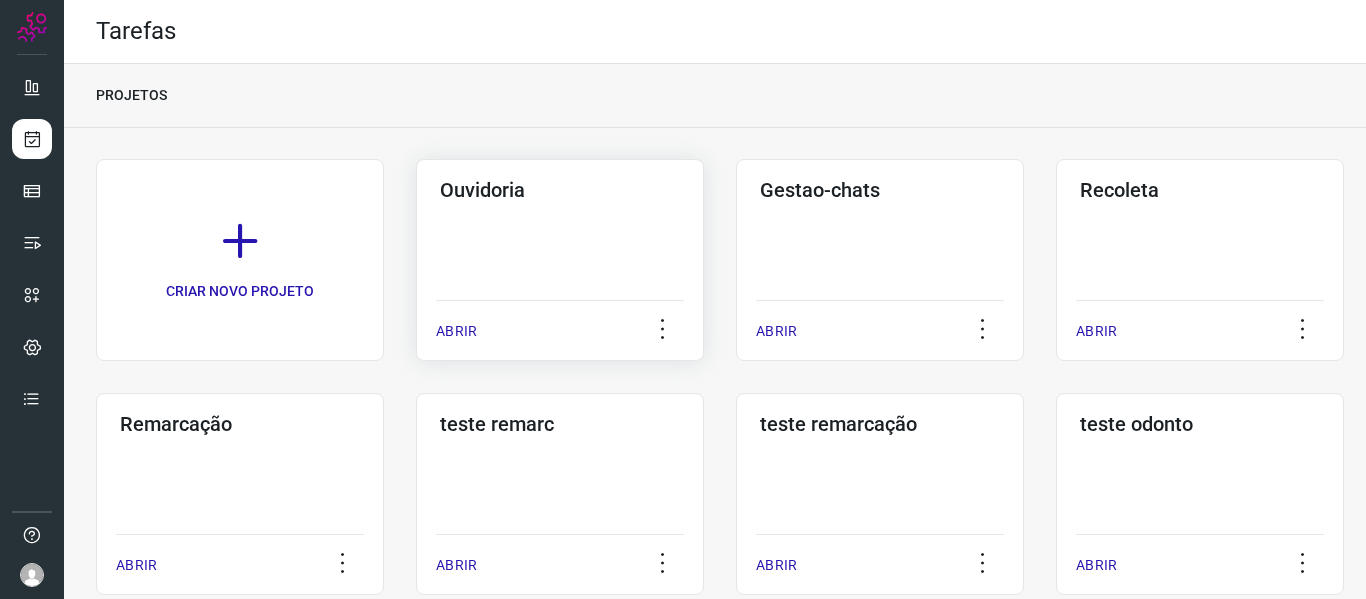 click on "ABRIR" at bounding box center [456, 331] 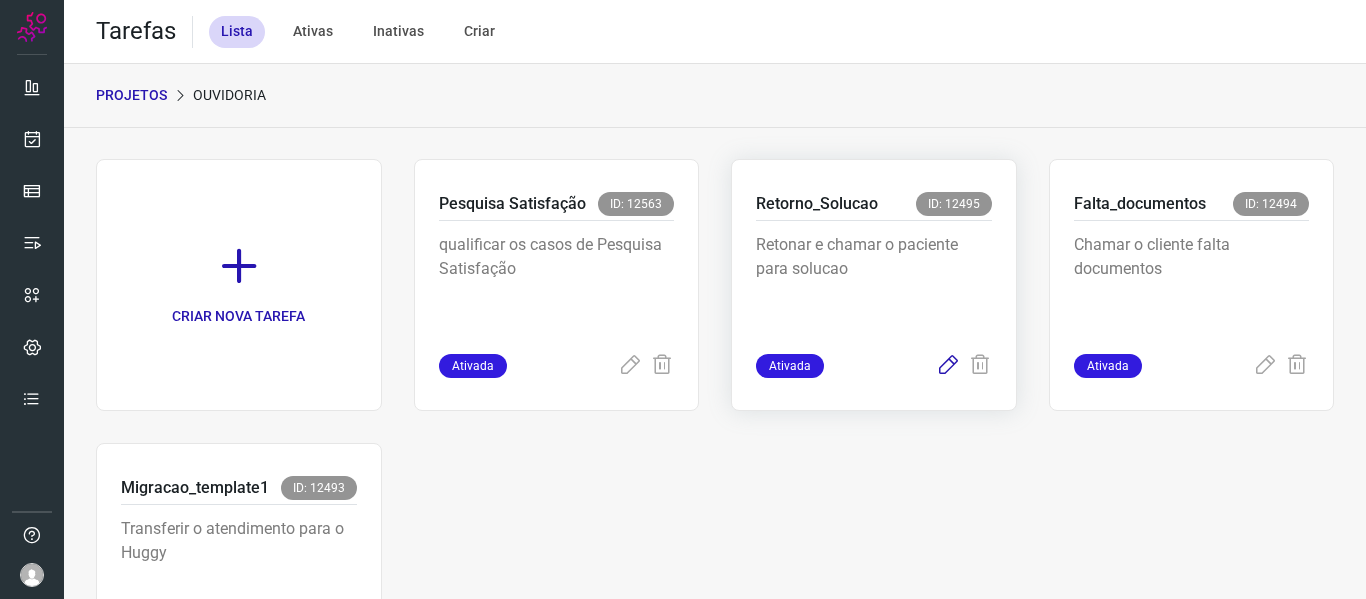 click at bounding box center [948, 366] 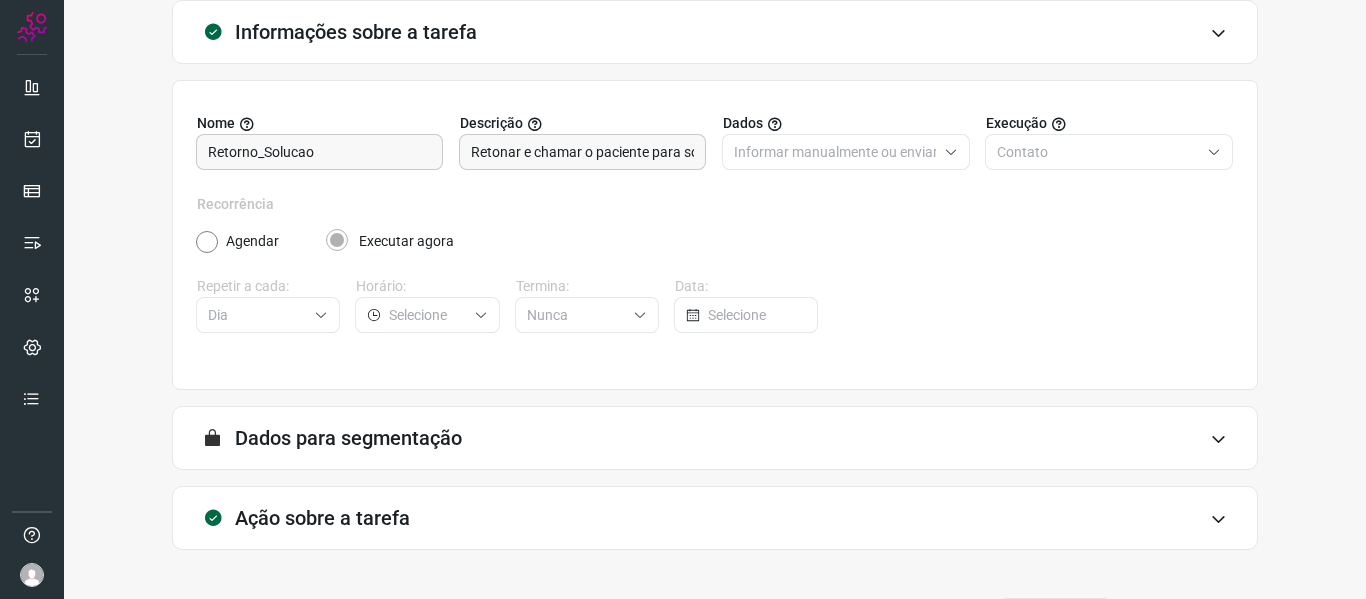 scroll, scrollTop: 182, scrollLeft: 0, axis: vertical 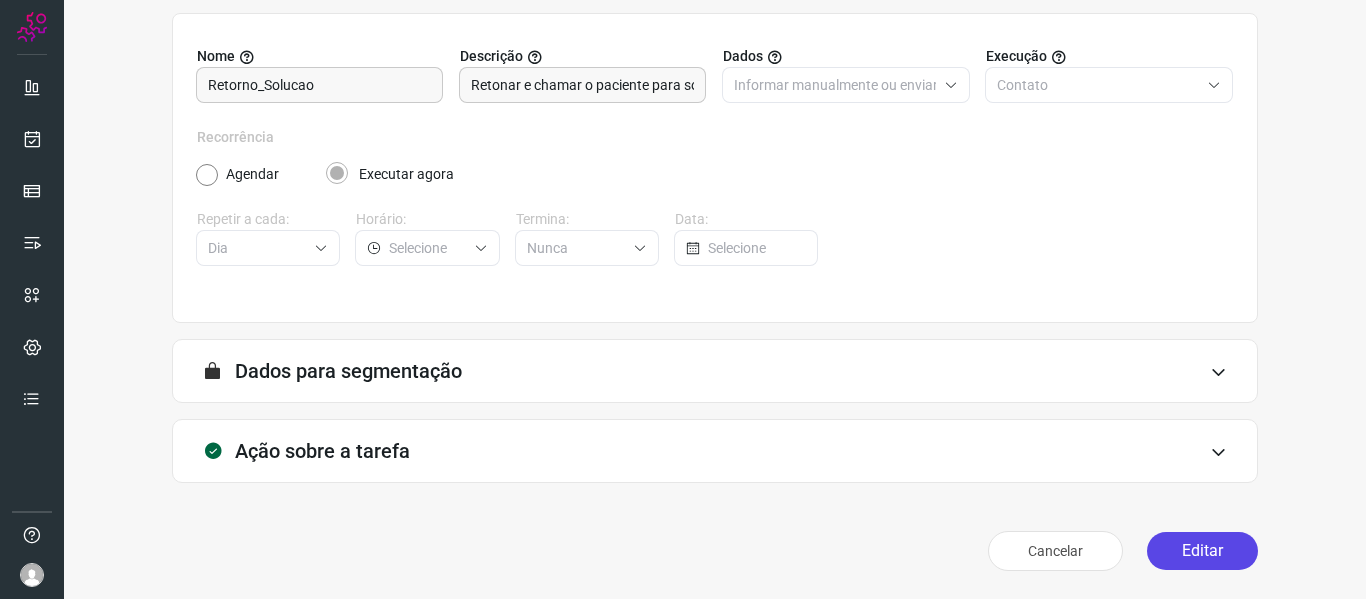click on "Editar" at bounding box center [1202, 551] 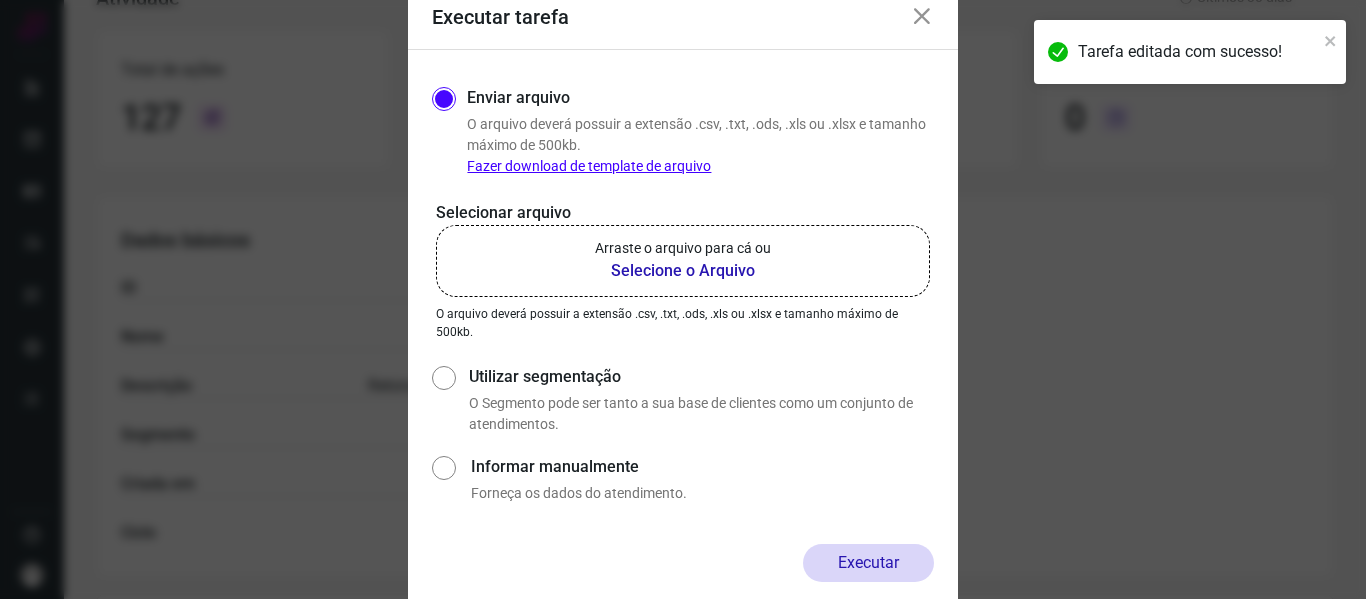 click on "Selecione o Arquivo" at bounding box center [683, 271] 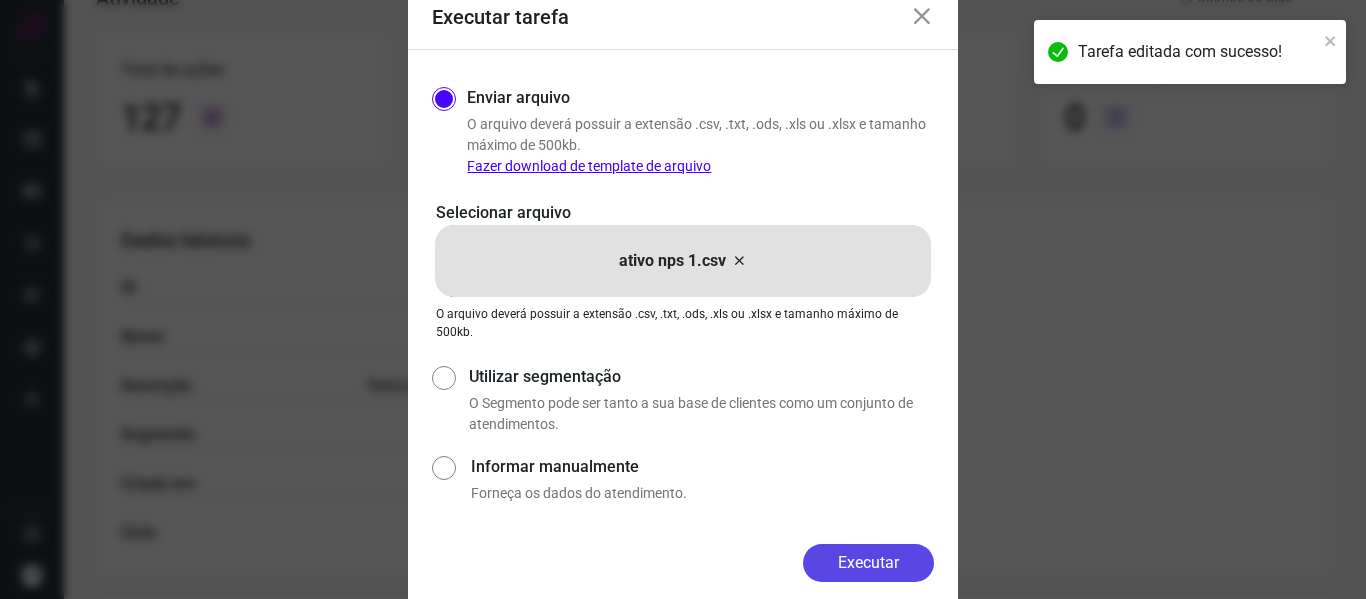click on "Executar" at bounding box center (868, 563) 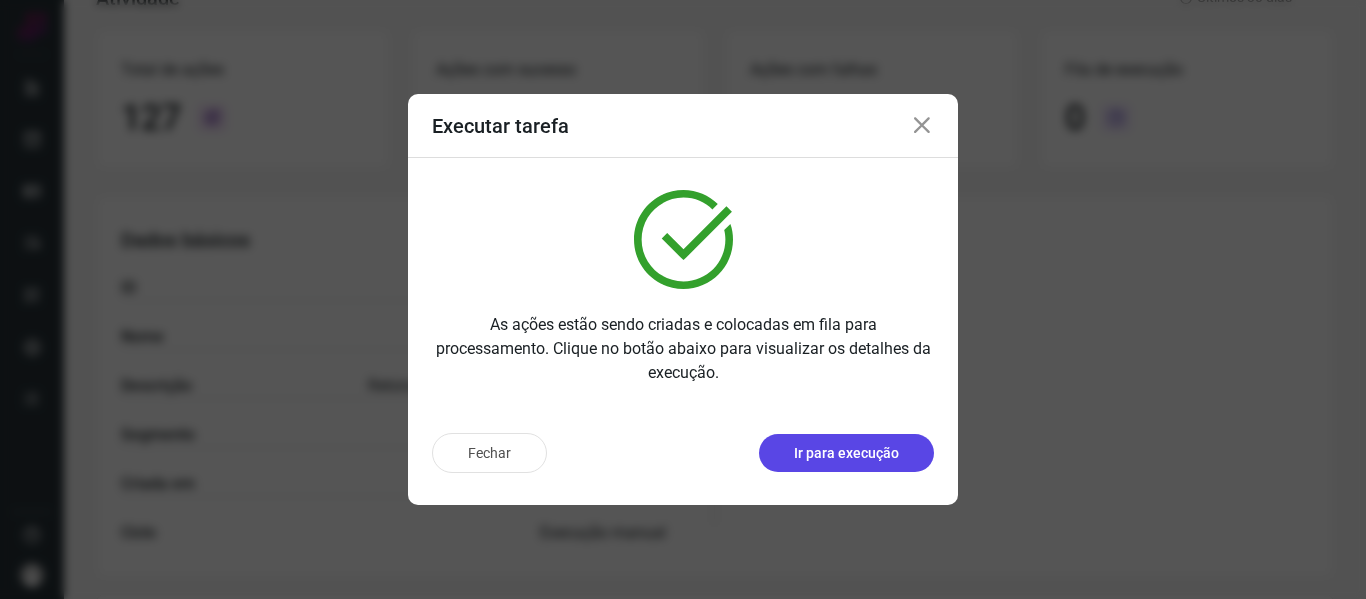 click on "Ir para execução" at bounding box center [846, 453] 